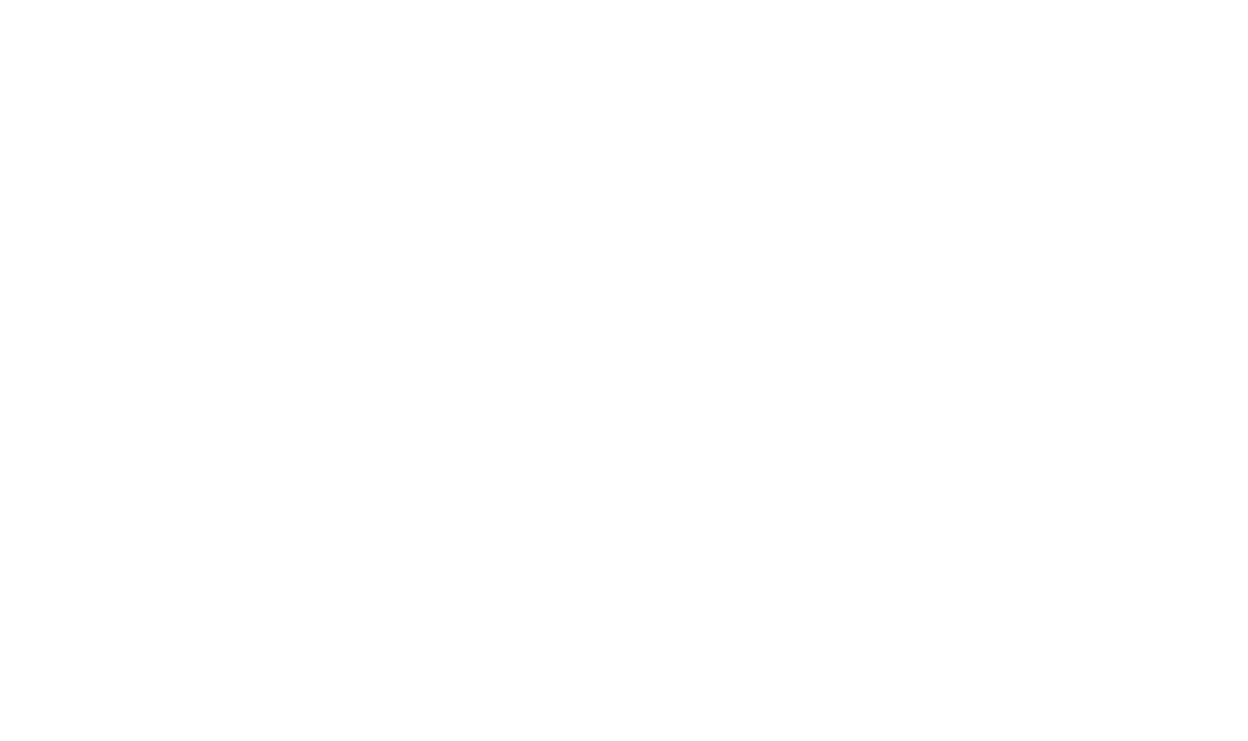 scroll, scrollTop: 0, scrollLeft: 0, axis: both 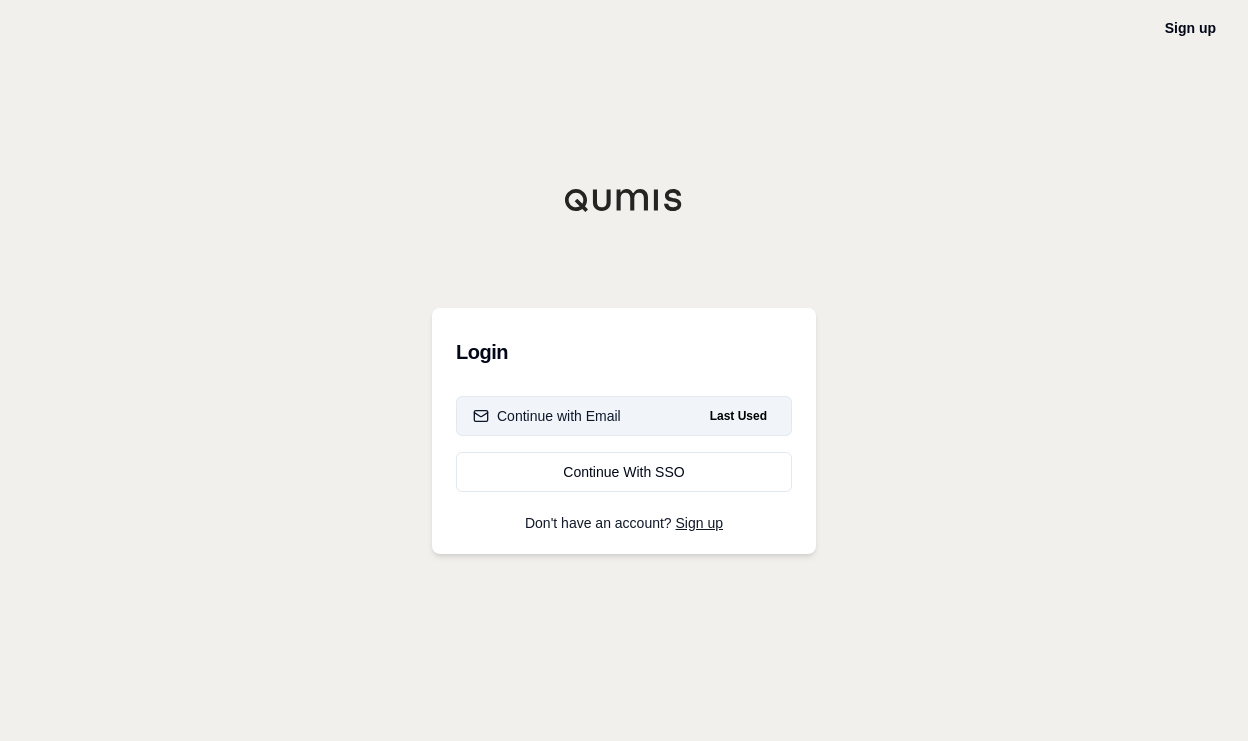click on "Continue with Email Last Used" at bounding box center (624, 416) 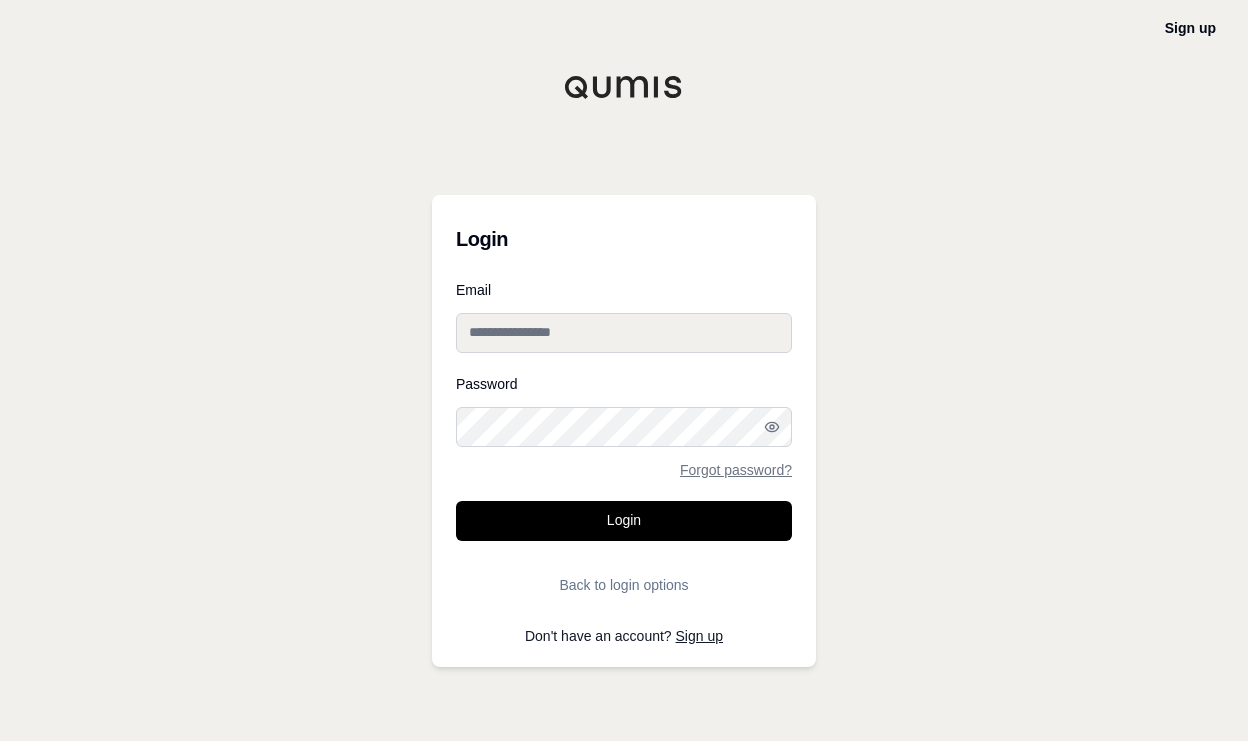 click on "Email" at bounding box center [624, 333] 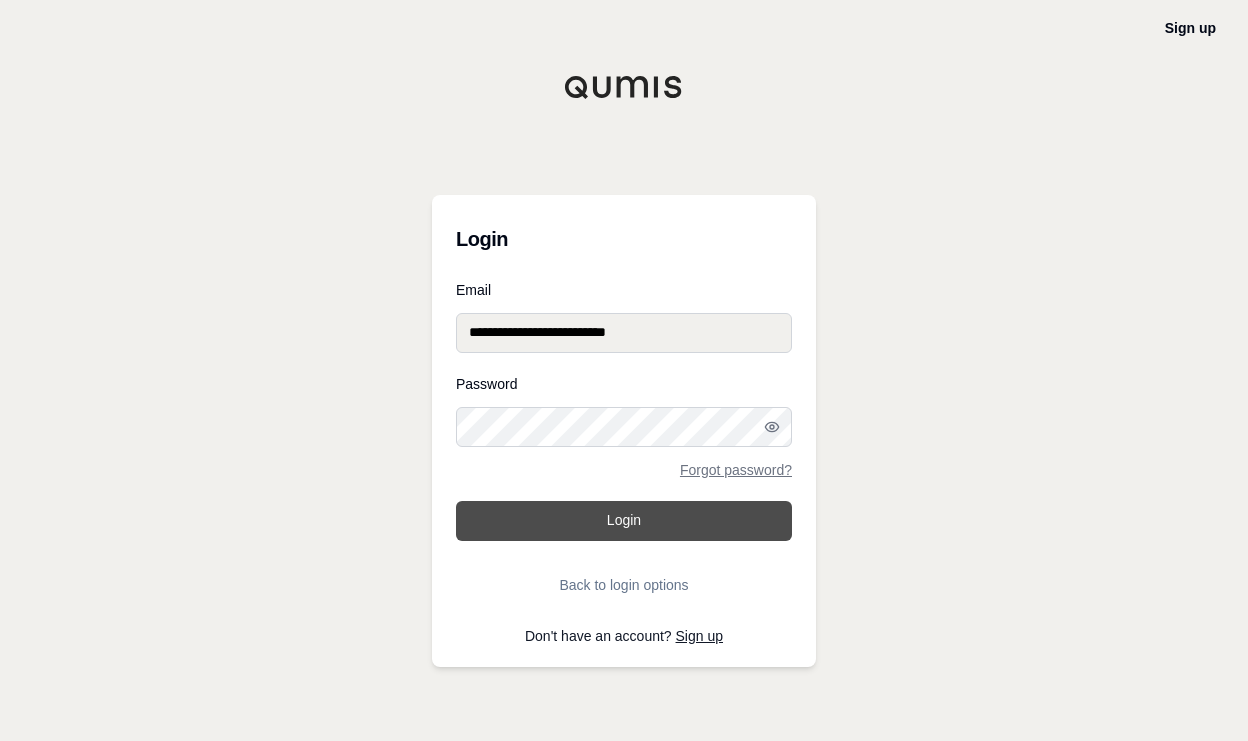 click on "Login" at bounding box center [624, 521] 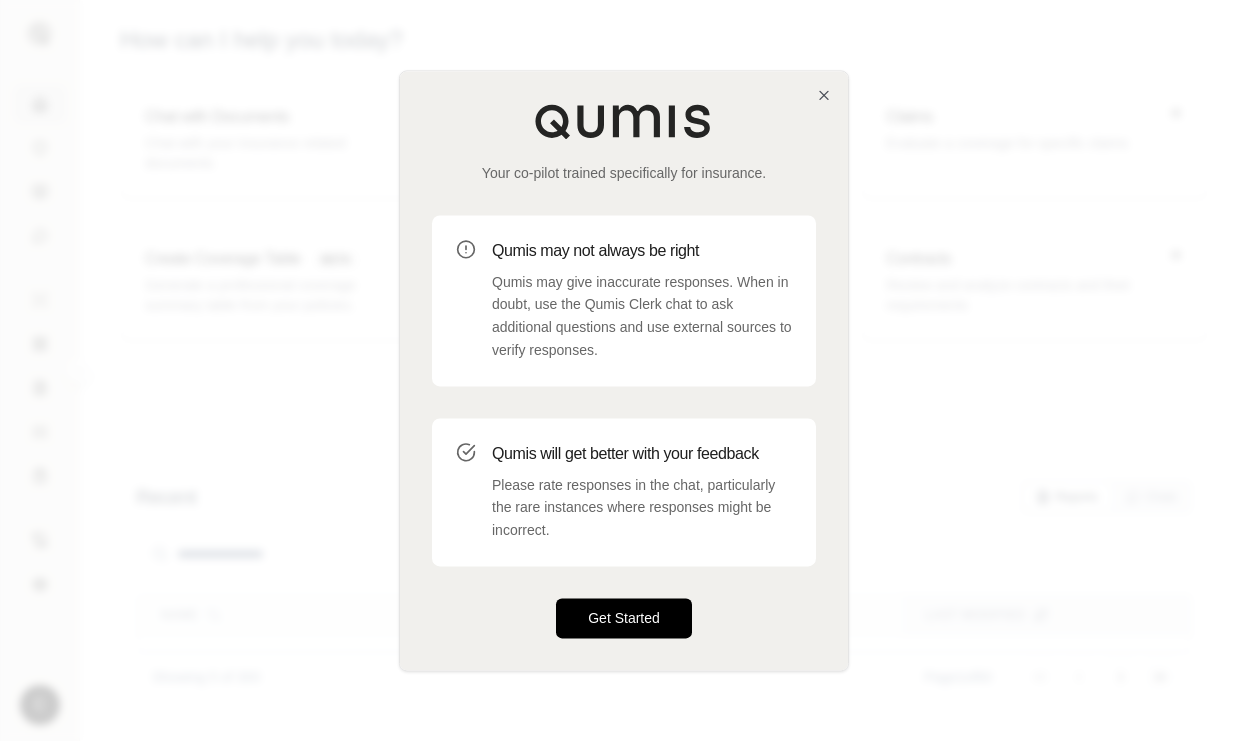 click on "Get Started" at bounding box center (624, 618) 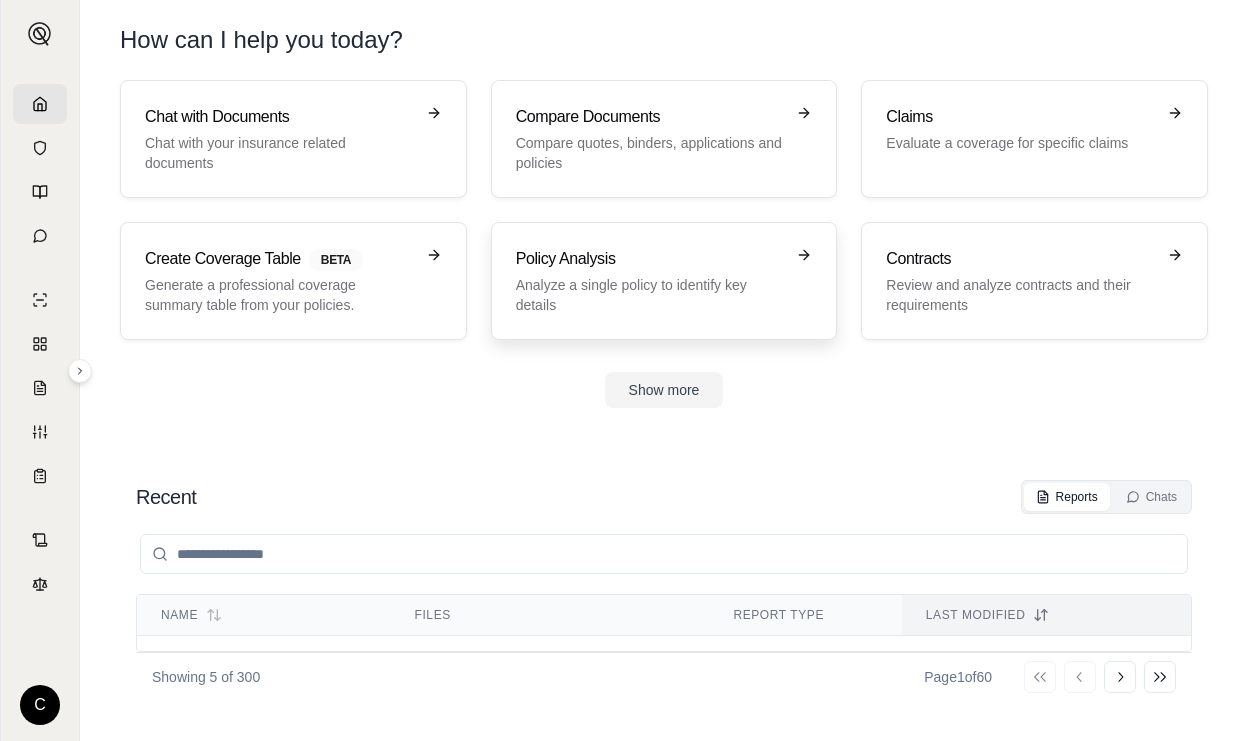 click on "Analyze a single policy to identify key details" at bounding box center (650, 295) 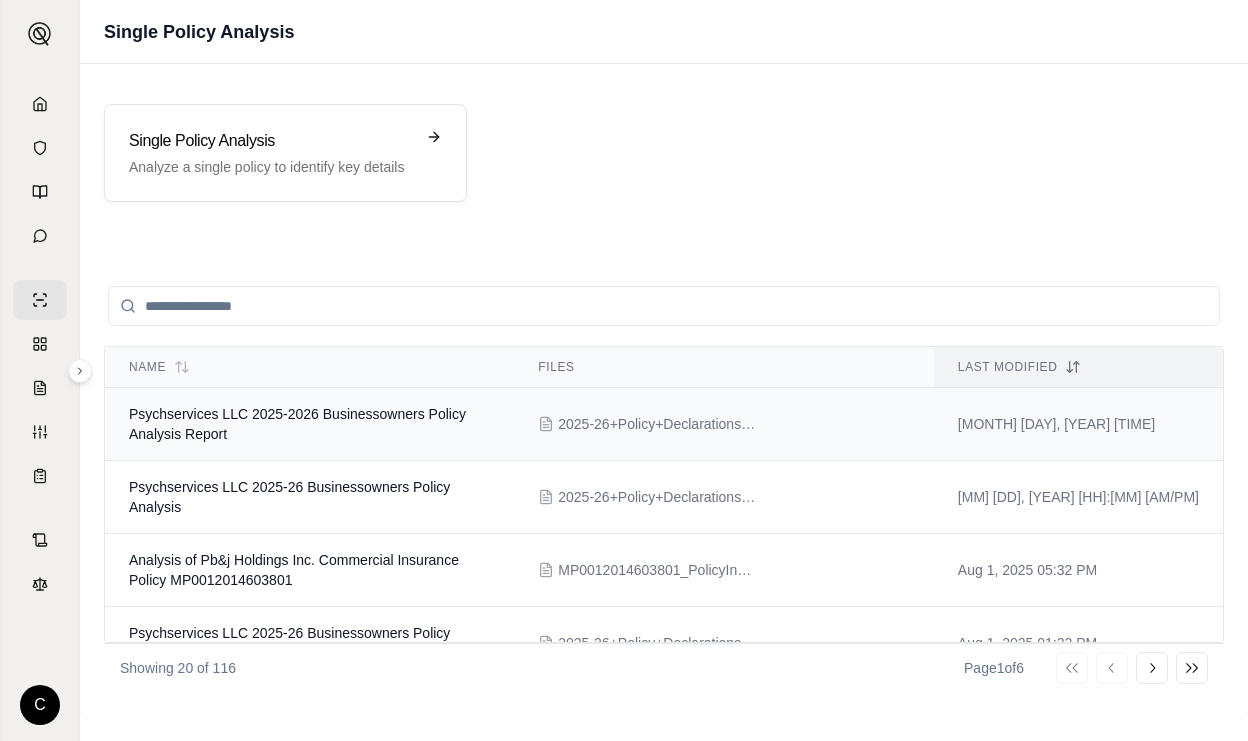 click on "Psychservices LLC 2025-2026 Businessowners Policy Analysis Report" at bounding box center [309, 424] 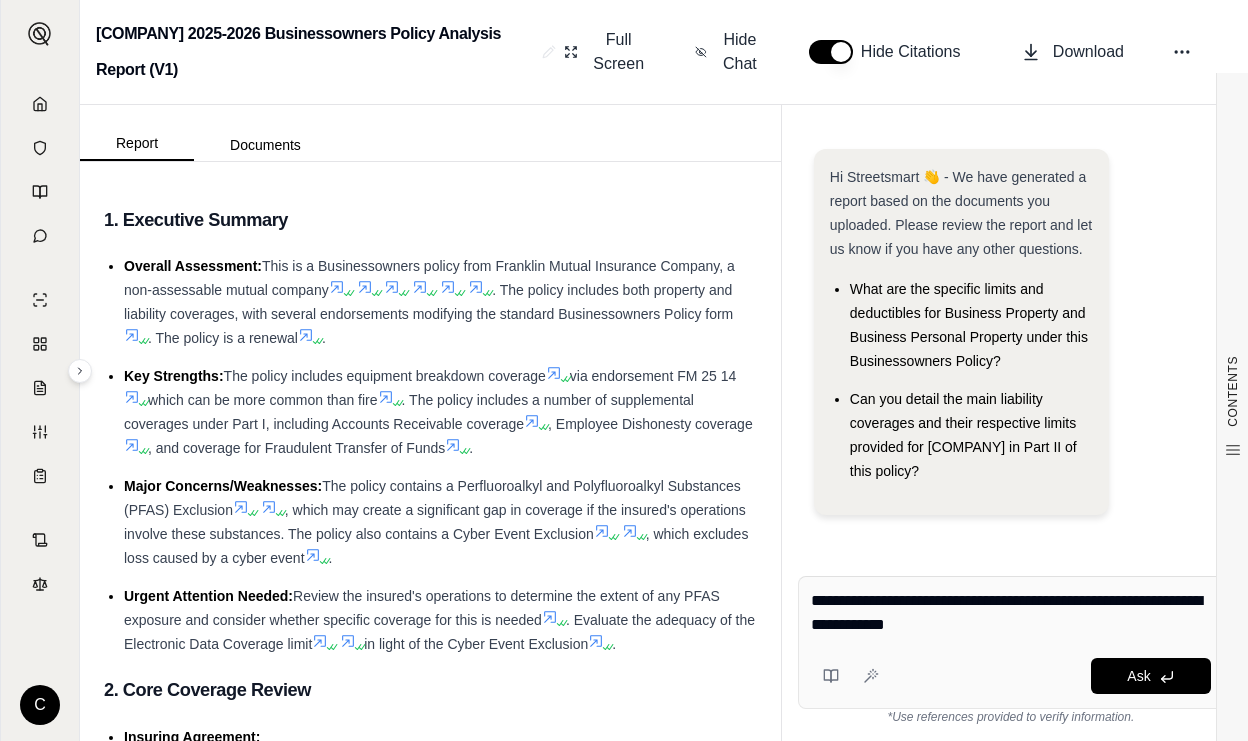 type on "**********" 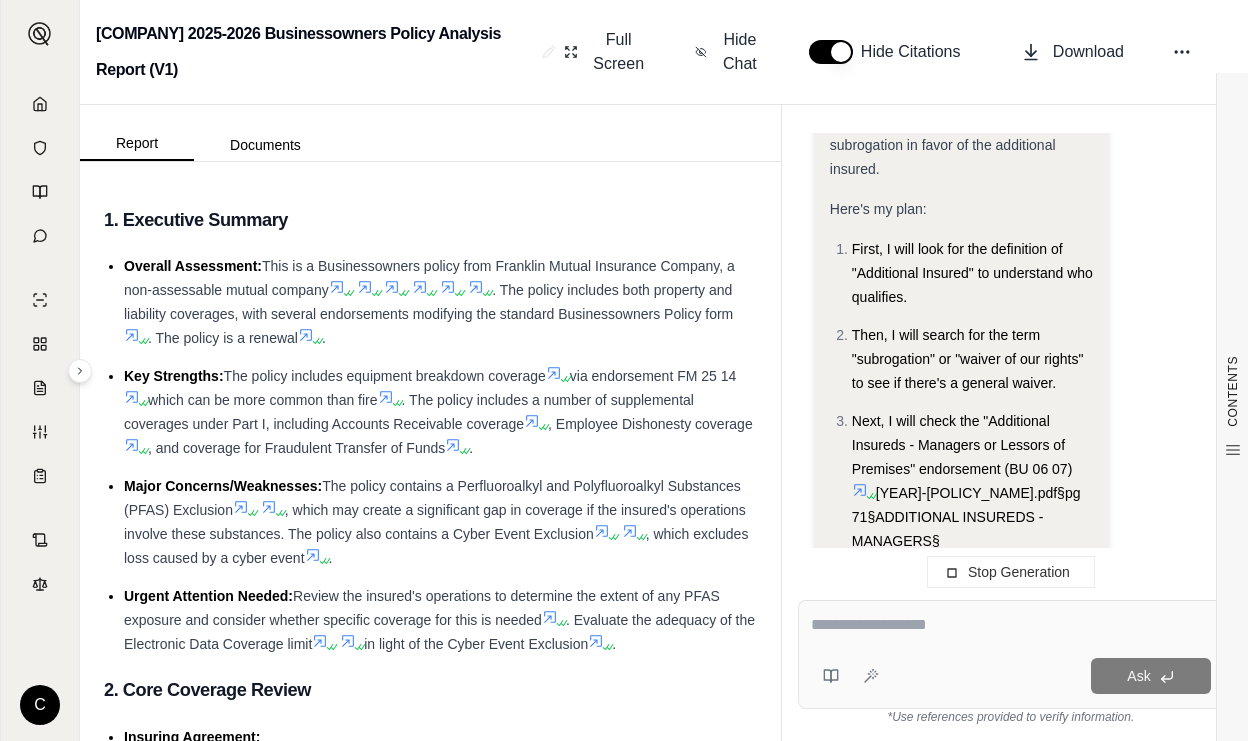 scroll, scrollTop: 722, scrollLeft: 0, axis: vertical 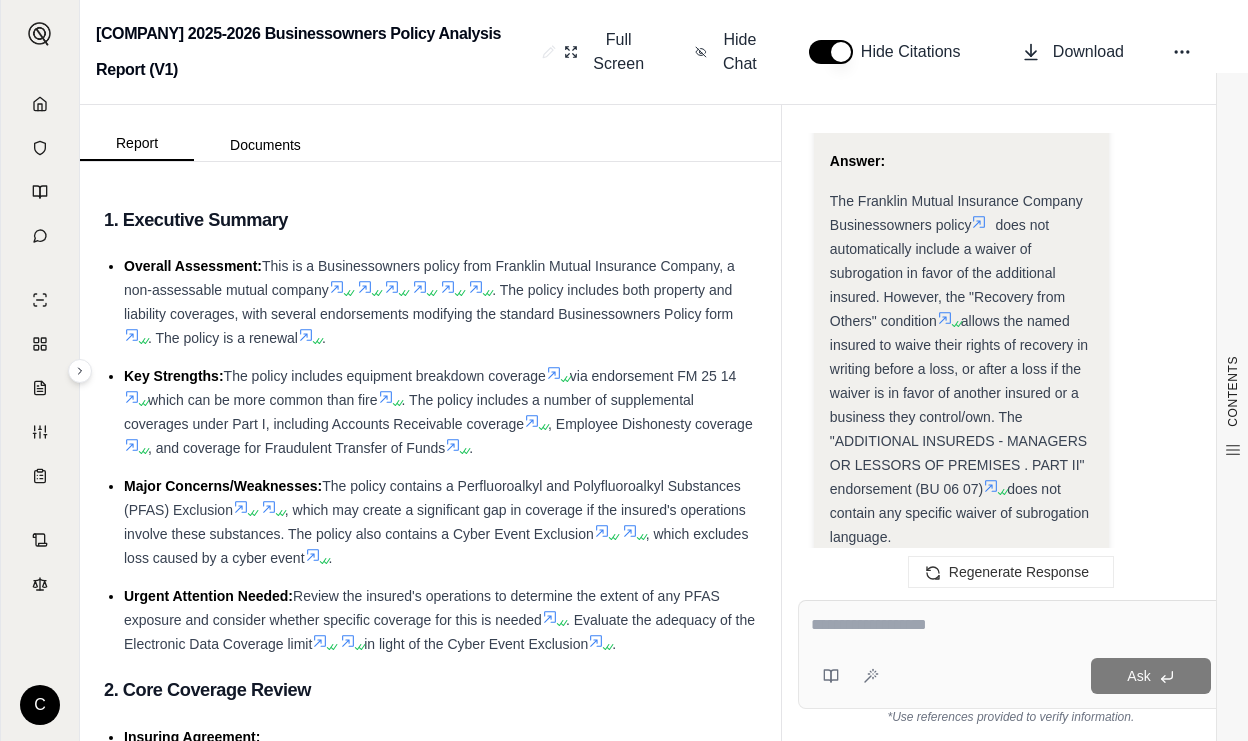 click 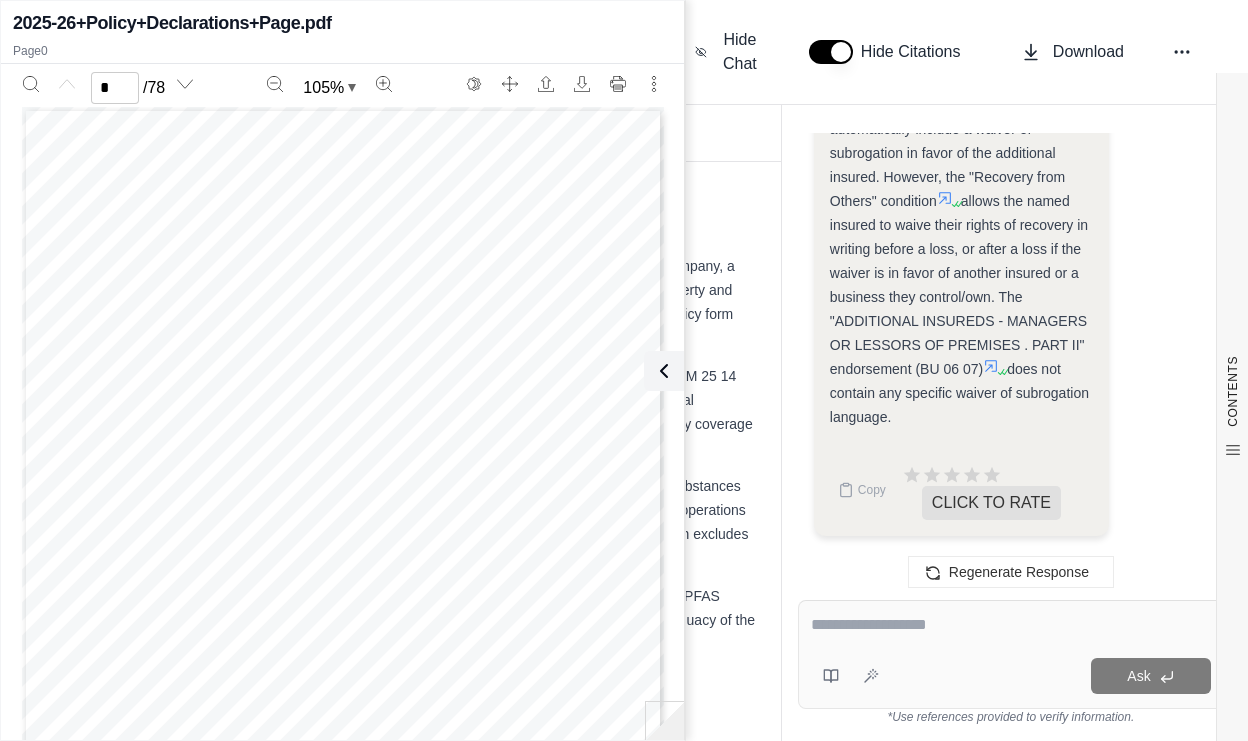 click on "The Franklin Mutual Insurance Company Businessowners policy does not automatically include a waiver of subrogation in favor of the additional insured. However, the "Recovery from Others" condition allows the named insured to waive their rights of recovery in writing before a loss, or after a loss if the waiver is in favor of another insured or a business they control/own. The "ADDITIONAL INSUREDS - MANAGERS OR LESSORS OF PREMISES . PART II" endorsement (BU 06 07) does not contain any specific waiver of subrogation language." at bounding box center (962, 249) 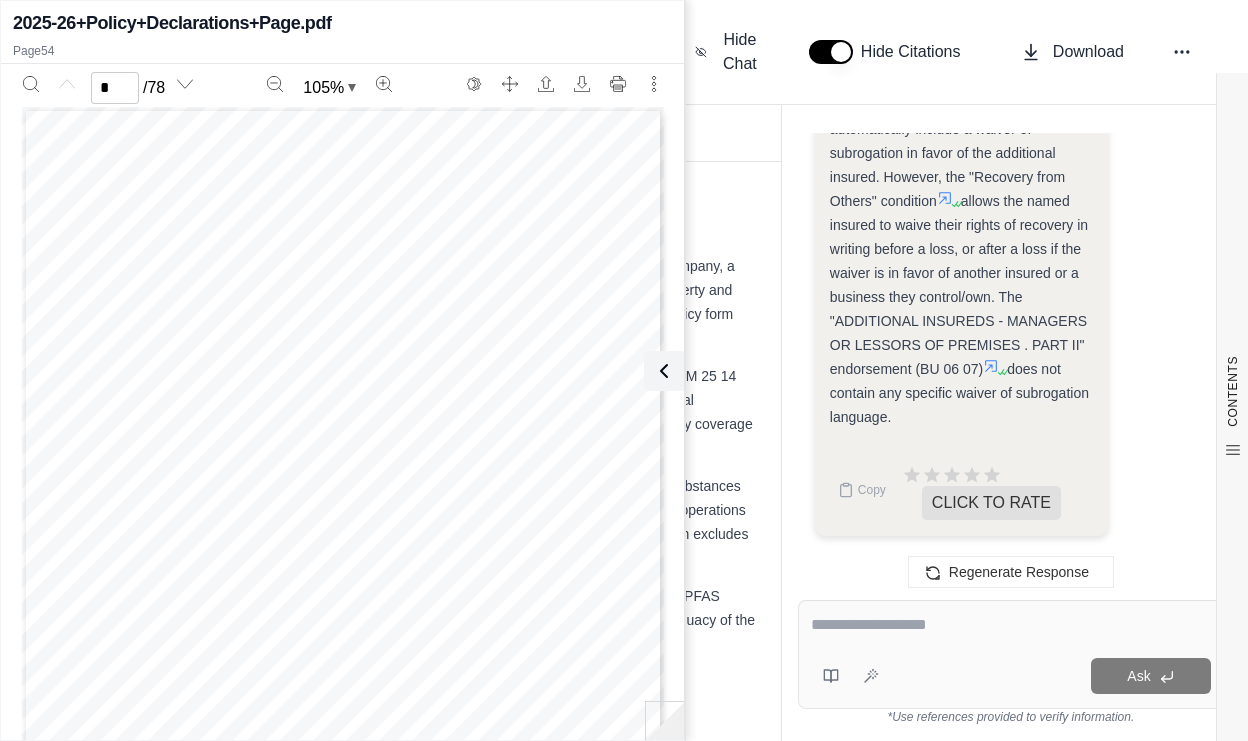 click 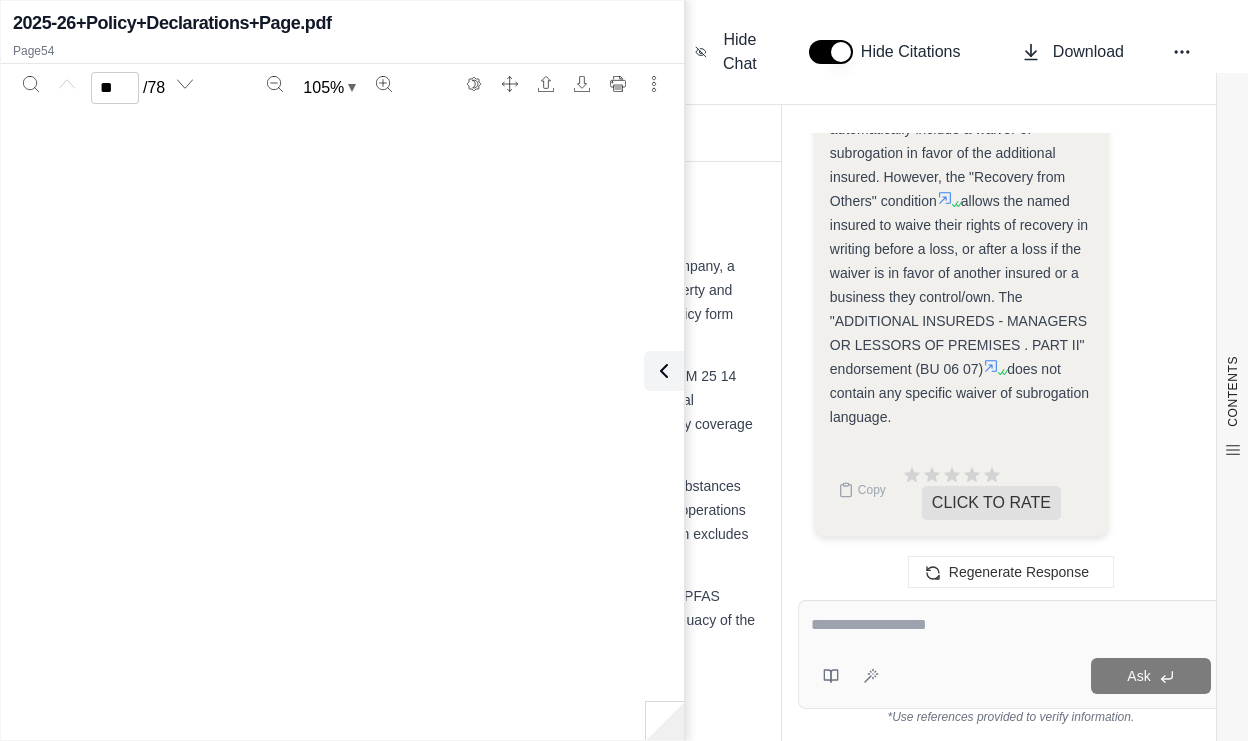 scroll, scrollTop: 44033, scrollLeft: 0, axis: vertical 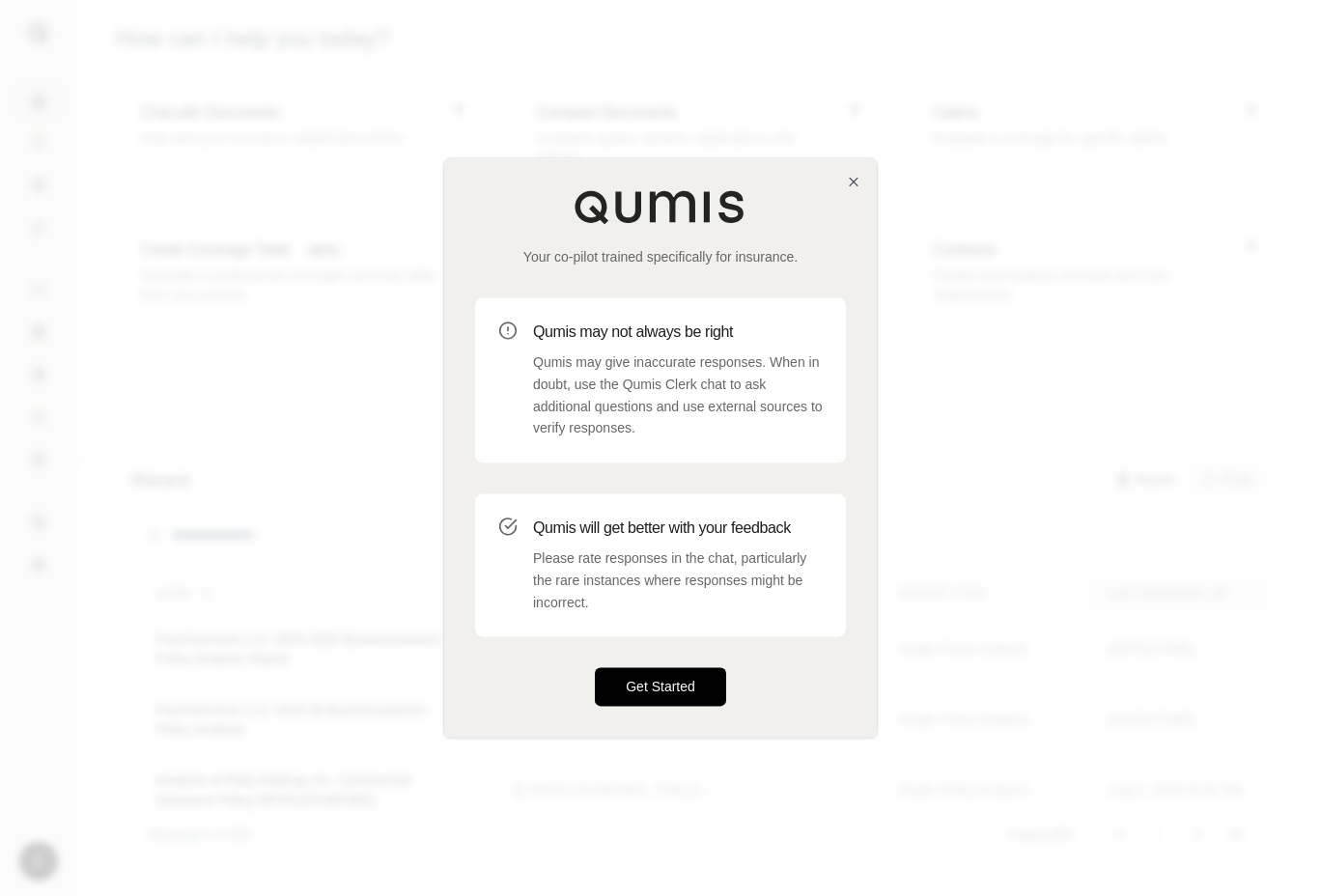 click on "Get Started" at bounding box center (660, 687) 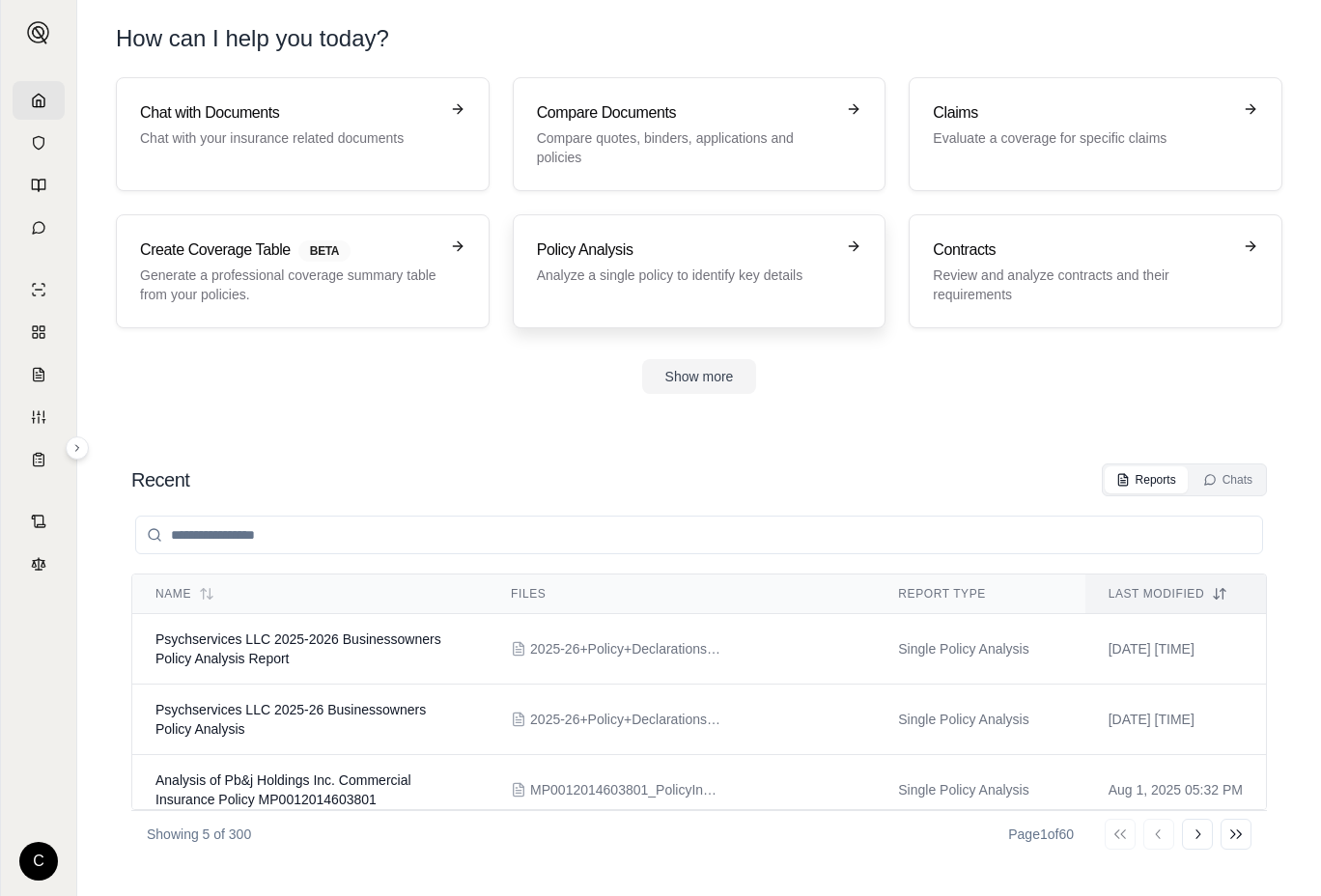 click on "Policy Analysis Analyze a single policy to identify key details" at bounding box center (699, 271) 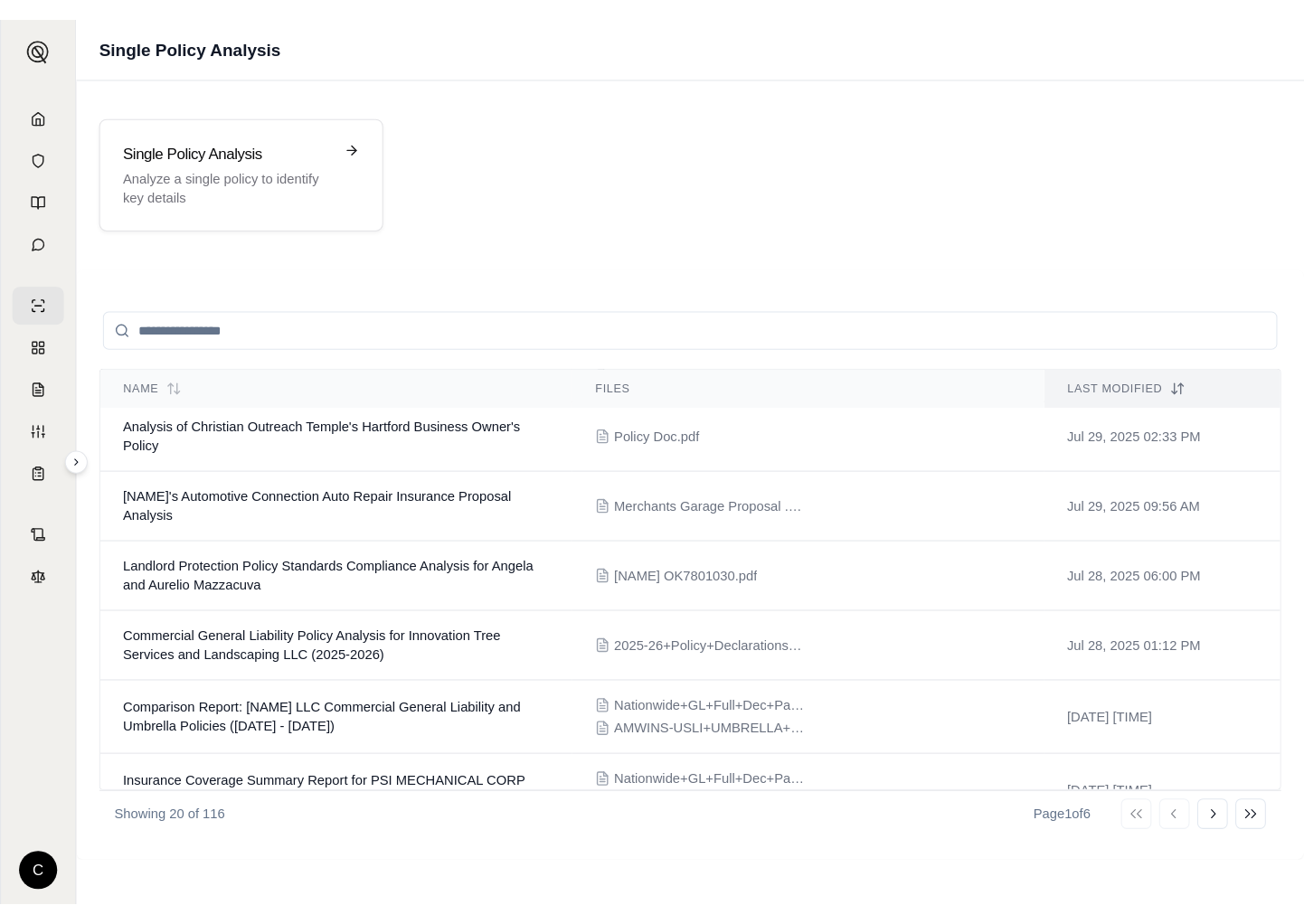 scroll, scrollTop: 273, scrollLeft: 0, axis: vertical 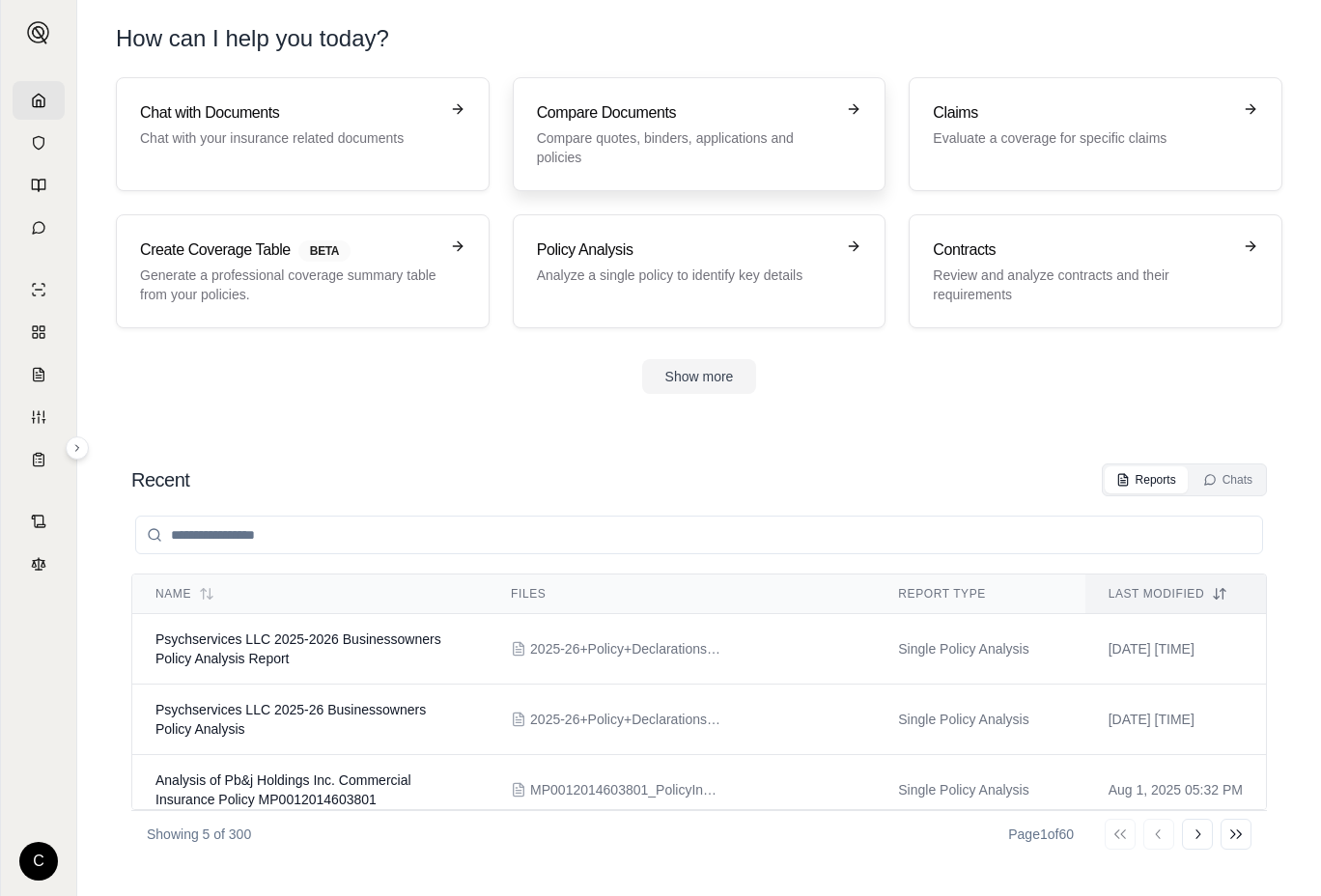click on "Compare Documents Compare quotes, binders, applications and policies" at bounding box center [699, 134] 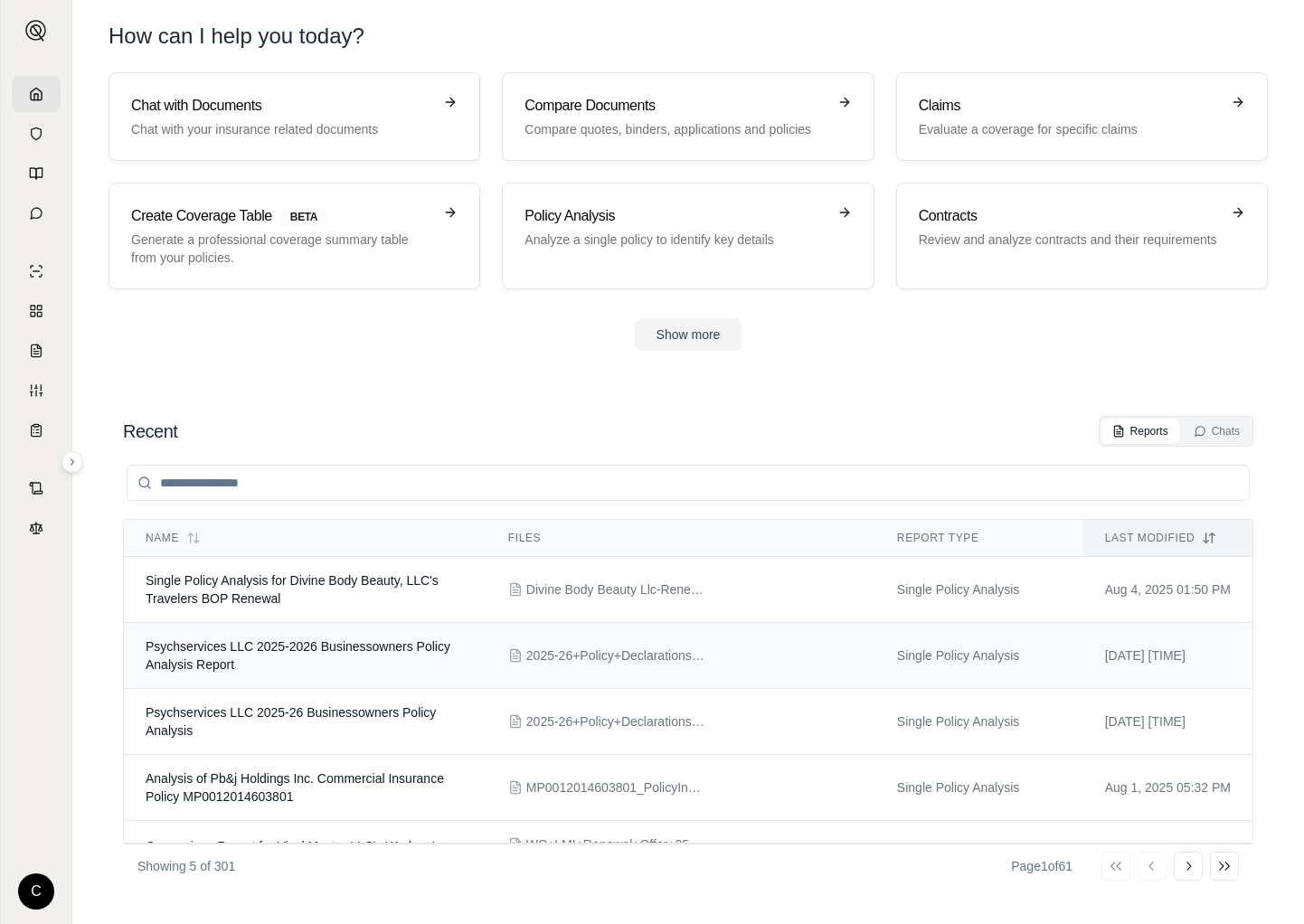 click on "Psychservices LLC 2025-2026 Businessowners Policy Analysis Report" at bounding box center (305, 655) 